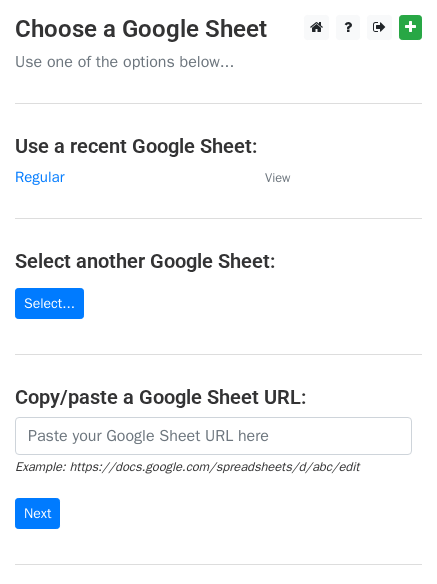 scroll, scrollTop: 0, scrollLeft: 0, axis: both 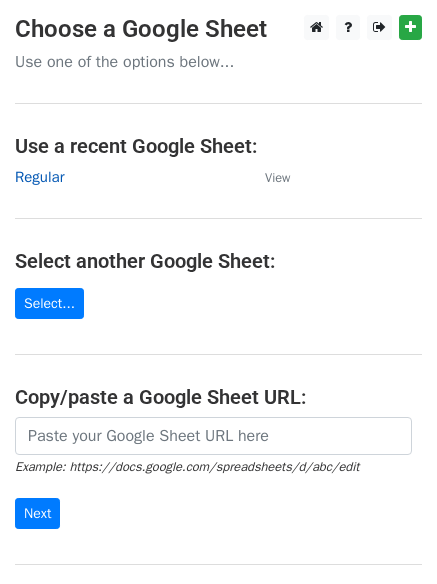 click on "Regular" at bounding box center (39, 177) 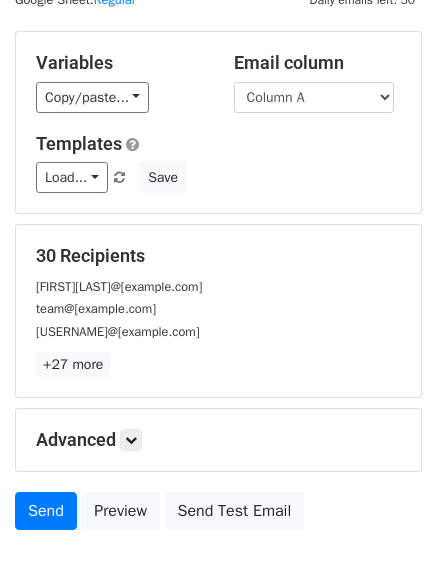 scroll, scrollTop: 113, scrollLeft: 0, axis: vertical 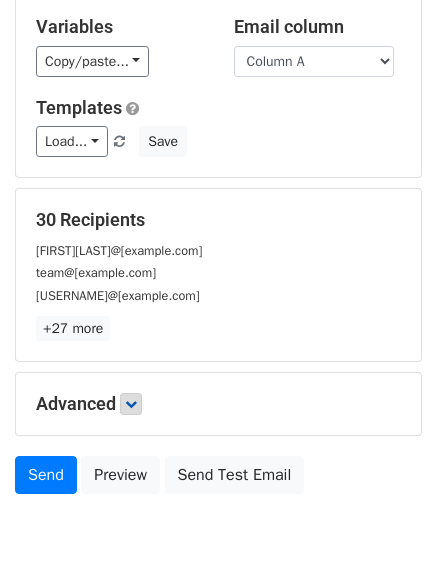 drag, startPoint x: 133, startPoint y: 417, endPoint x: 136, endPoint y: 405, distance: 12.369317 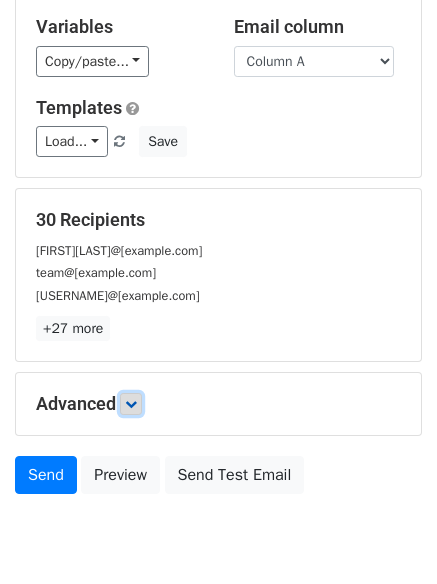 click at bounding box center [131, 404] 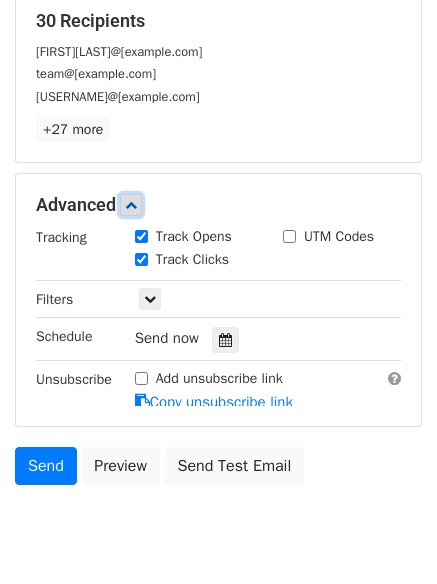 scroll, scrollTop: 340, scrollLeft: 0, axis: vertical 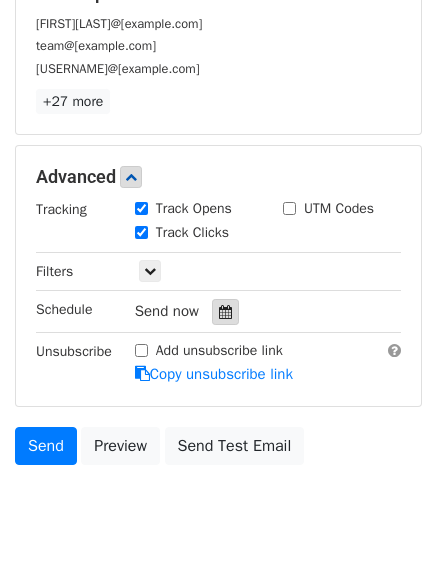 click at bounding box center [225, 312] 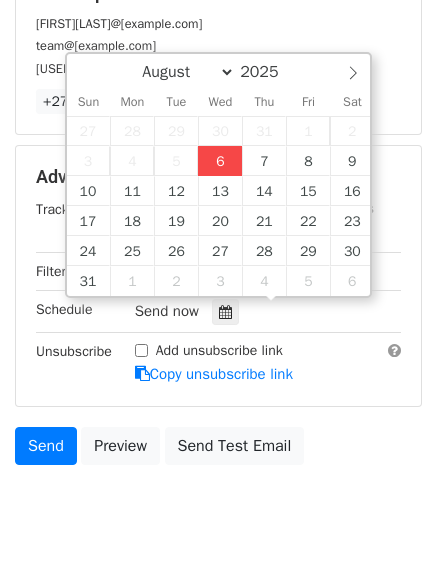type on "2025-08-06 12:36" 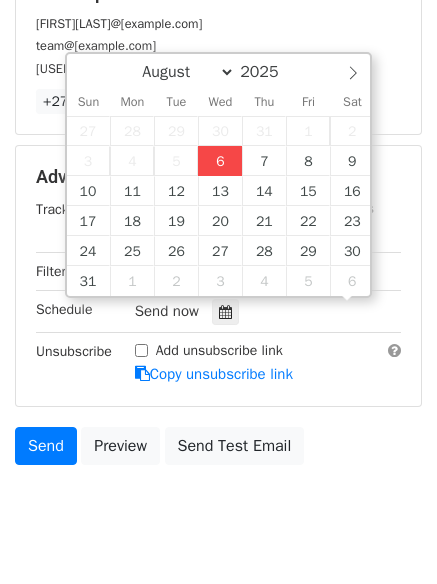 scroll, scrollTop: 1, scrollLeft: 0, axis: vertical 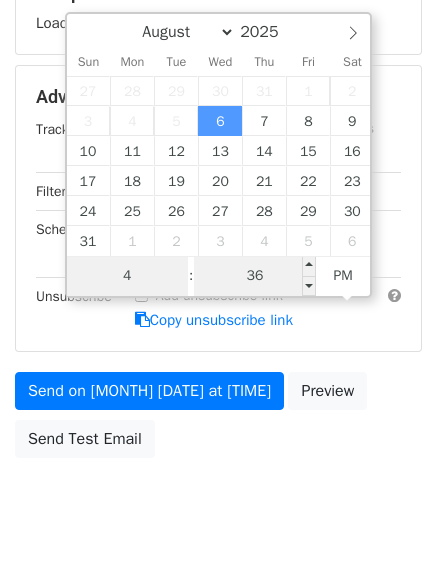type on "4" 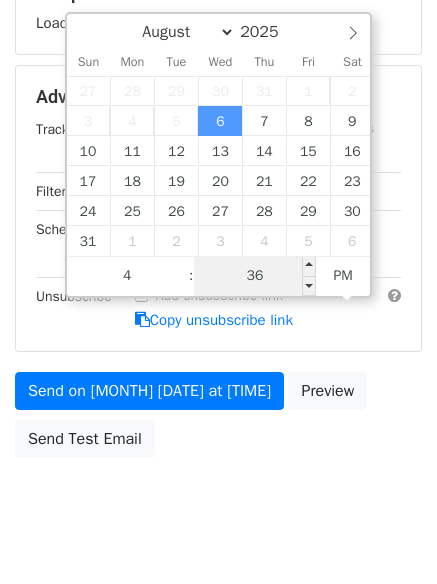 type on "2025-08-06 16:36" 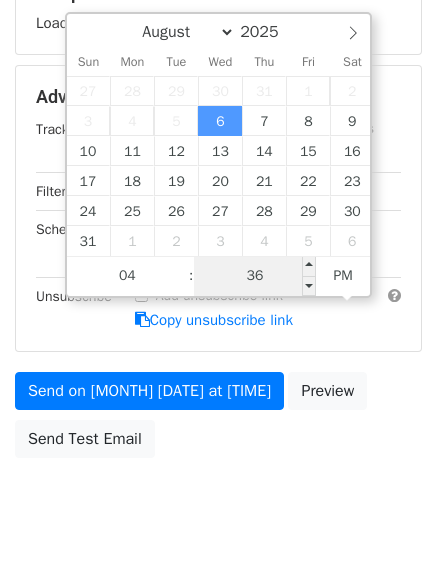 click on "36" at bounding box center [255, 276] 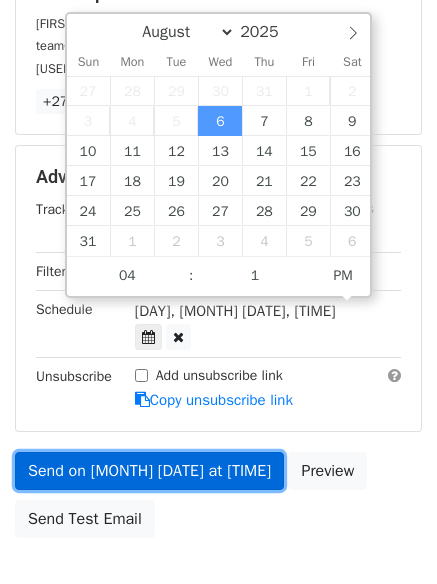 type on "2025-08-06 16:01" 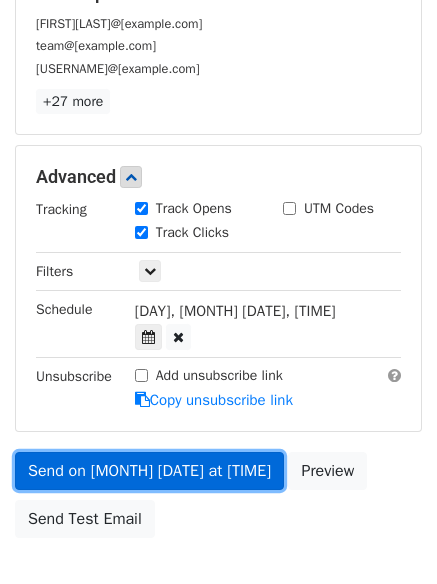 click on "Send on Aug 6 at 4:36pm" at bounding box center [149, 471] 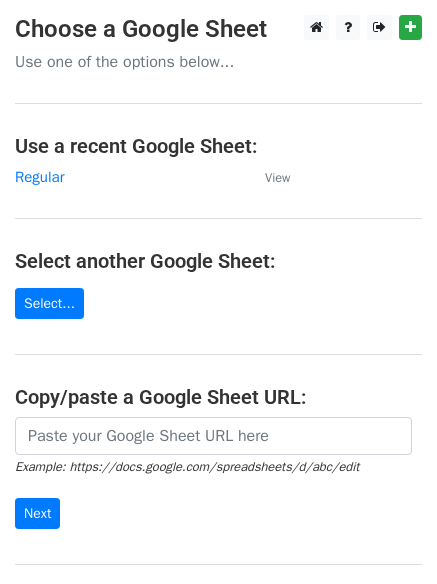 scroll, scrollTop: 0, scrollLeft: 0, axis: both 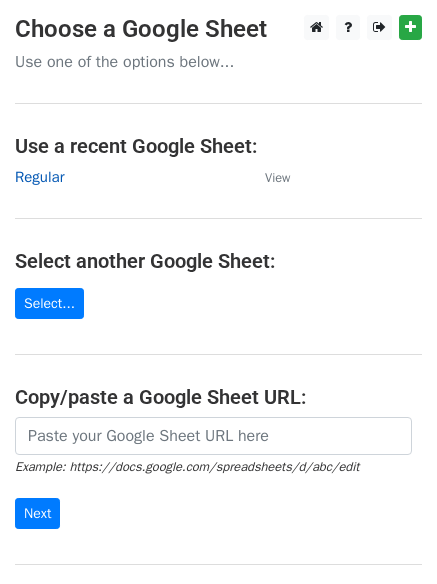 click on "Regular" at bounding box center [39, 177] 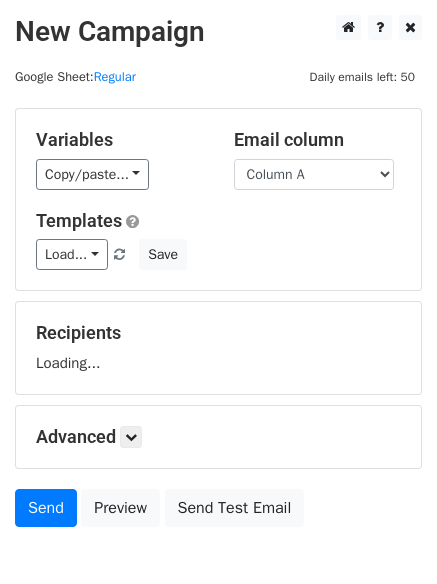 scroll, scrollTop: 0, scrollLeft: 0, axis: both 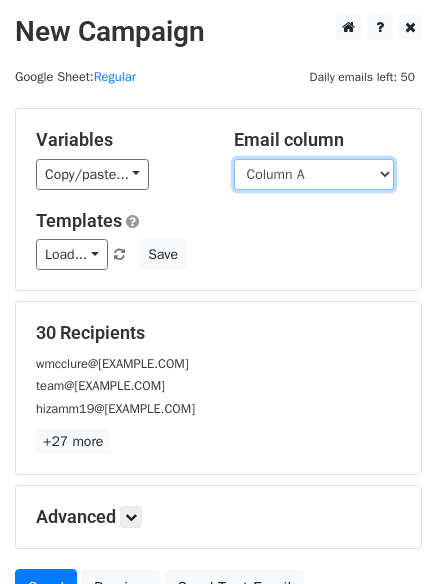click on "Column A
Column B" at bounding box center (314, 174) 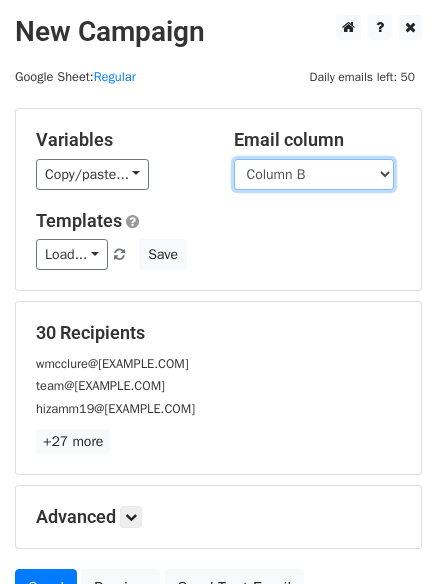 click on "Column A
Column B" at bounding box center [314, 174] 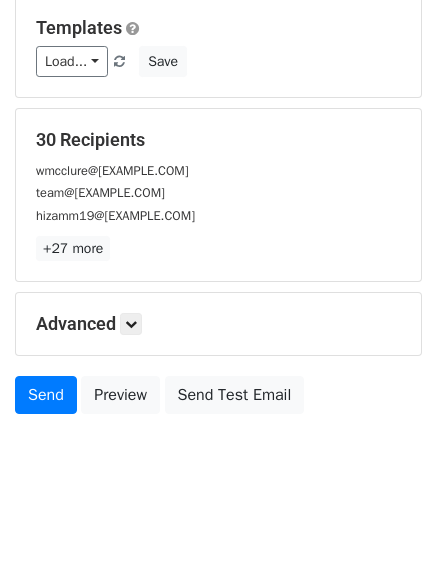 click on "Advanced" at bounding box center [218, 324] 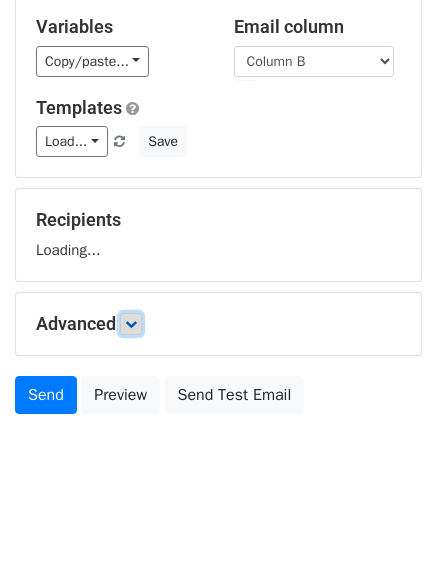 click at bounding box center (131, 324) 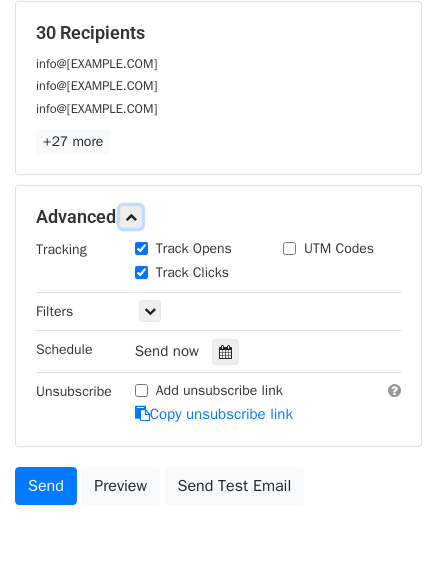 scroll, scrollTop: 301, scrollLeft: 0, axis: vertical 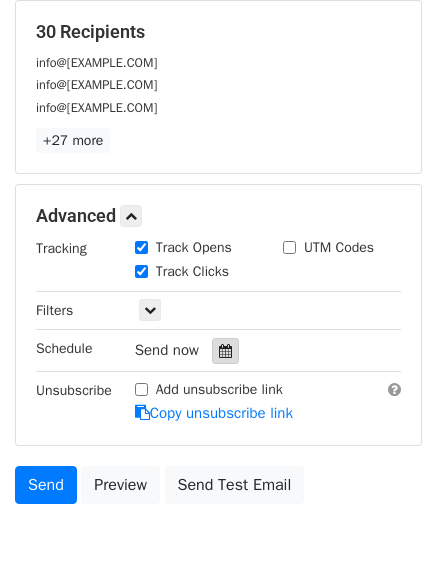 click at bounding box center (225, 351) 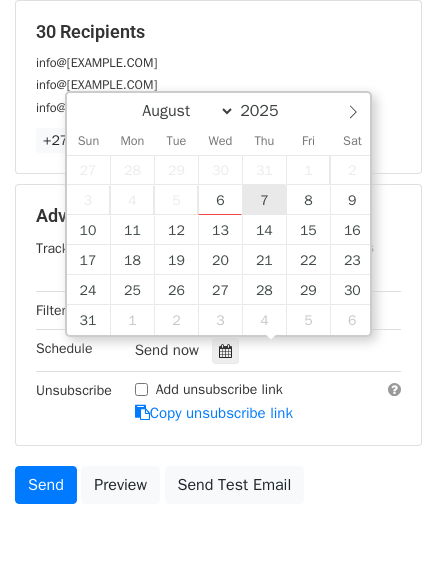type on "2025-08-07 12:00" 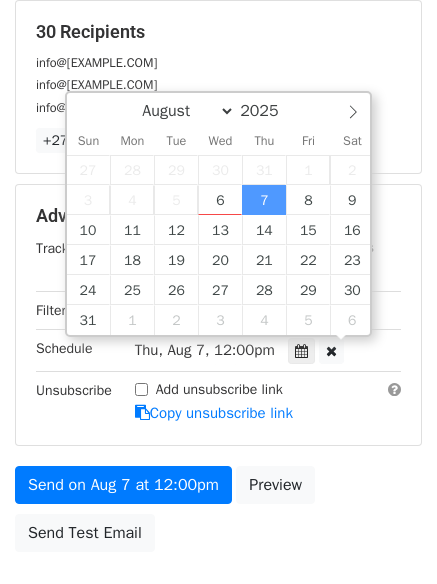 scroll, scrollTop: 1, scrollLeft: 0, axis: vertical 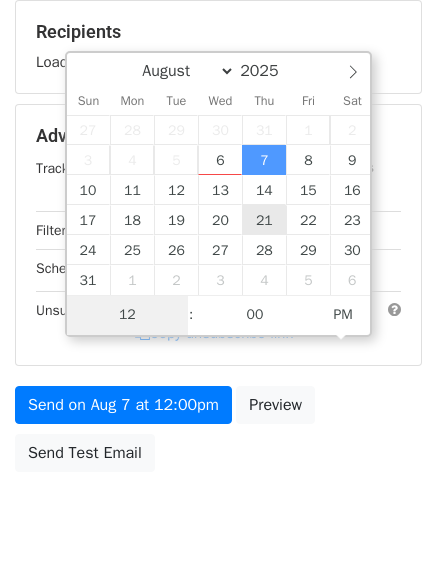 type on "5" 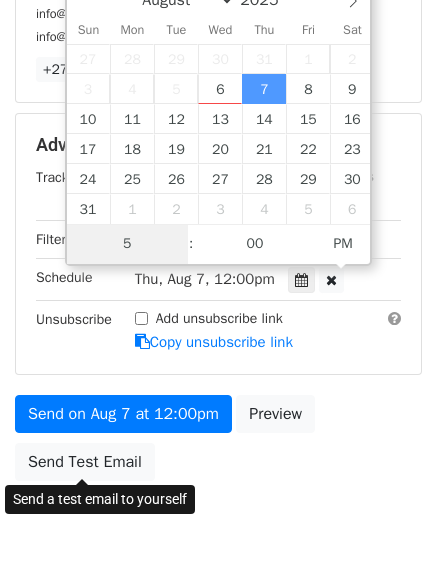 scroll, scrollTop: 437, scrollLeft: 0, axis: vertical 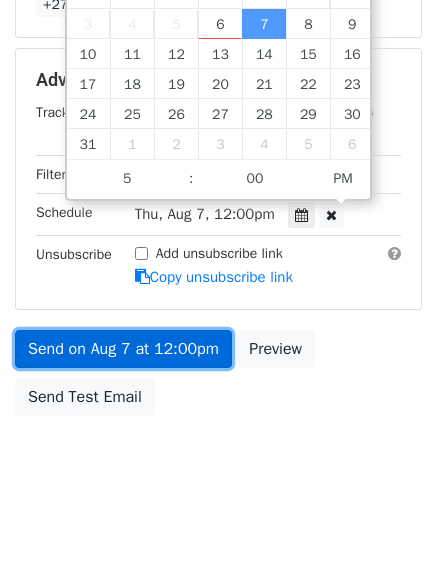 type on "2025-08-07 17:00" 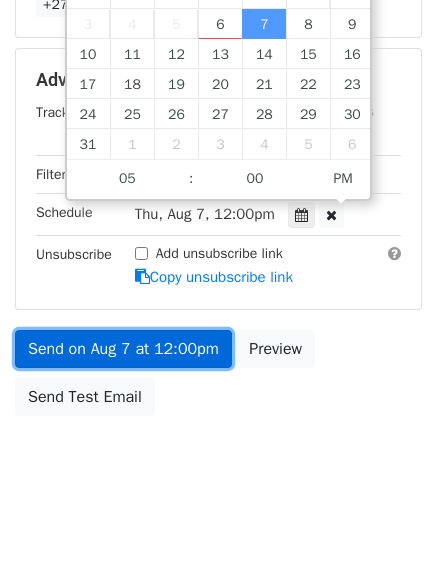 click on "Send on Aug 7 at 12:00pm" at bounding box center [123, 349] 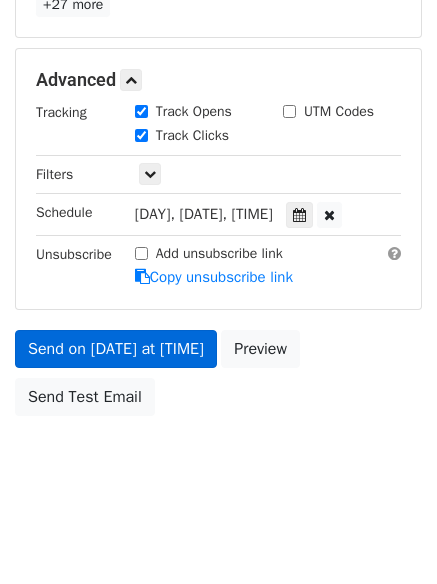 scroll, scrollTop: 357, scrollLeft: 0, axis: vertical 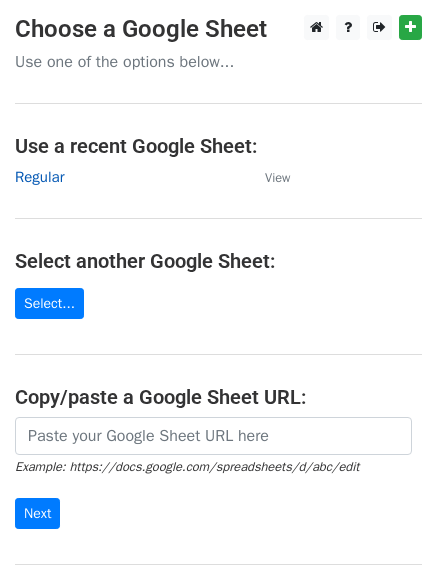 click on "Regular" at bounding box center (39, 177) 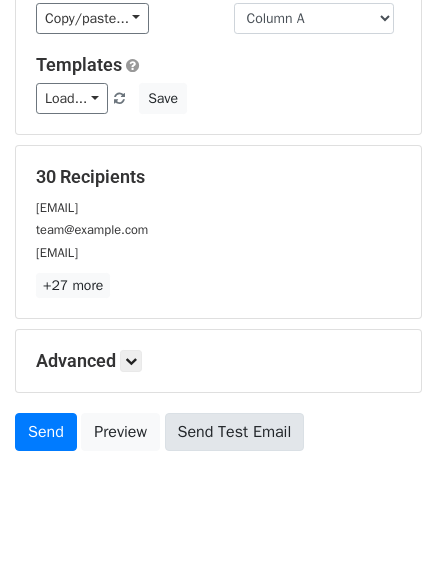 scroll, scrollTop: 193, scrollLeft: 0, axis: vertical 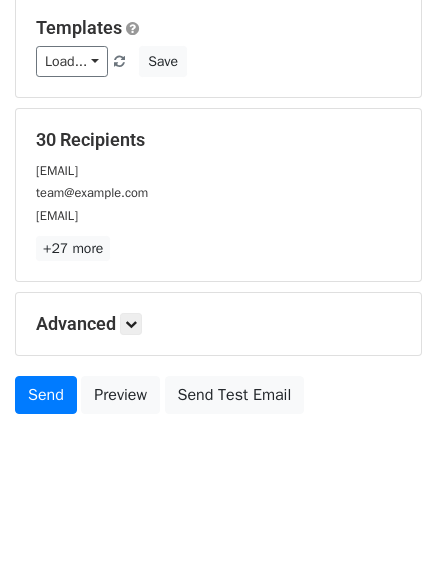 click on "Advanced
Tracking
Track Opens
UTM Codes
Track Clicks
Filters
Only include spreadsheet rows that match the following filters:
Schedule
Send now
Unsubscribe
Add unsubscribe link
Copy unsubscribe link" at bounding box center [218, 324] 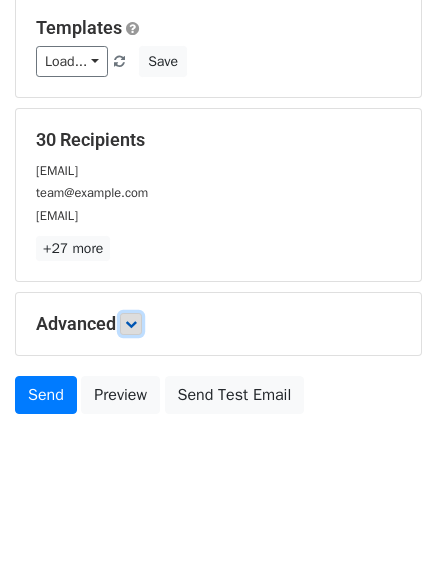 click at bounding box center [131, 324] 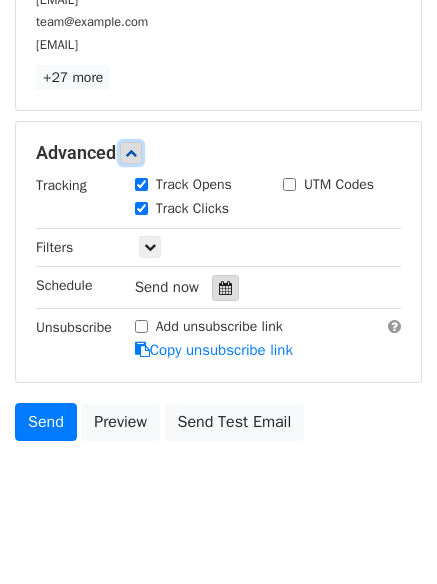 scroll, scrollTop: 370, scrollLeft: 0, axis: vertical 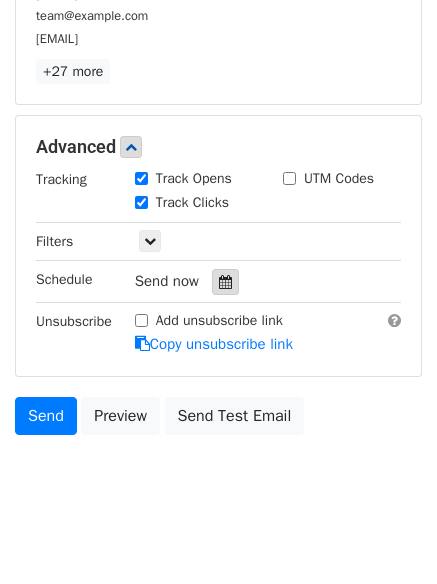 click at bounding box center (225, 282) 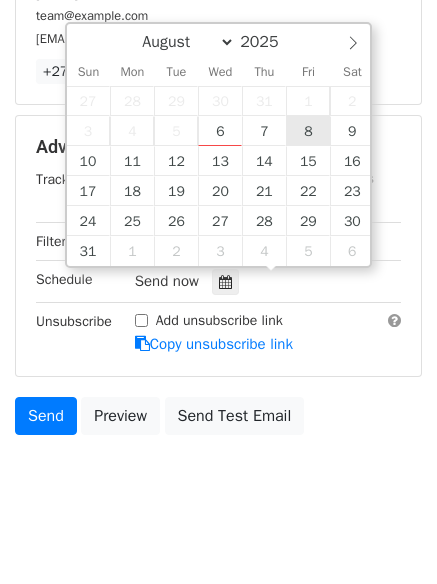 type on "2025-08-08 12:00" 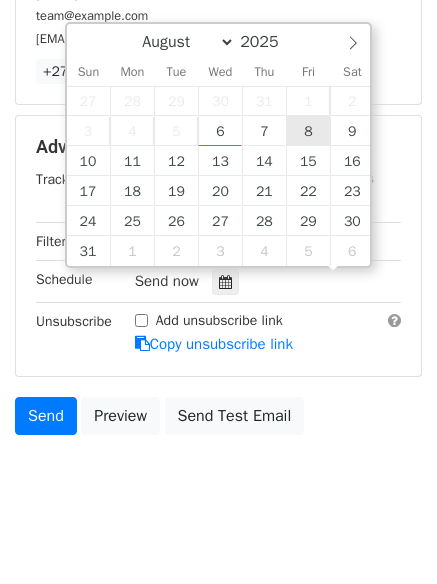 scroll, scrollTop: 1, scrollLeft: 0, axis: vertical 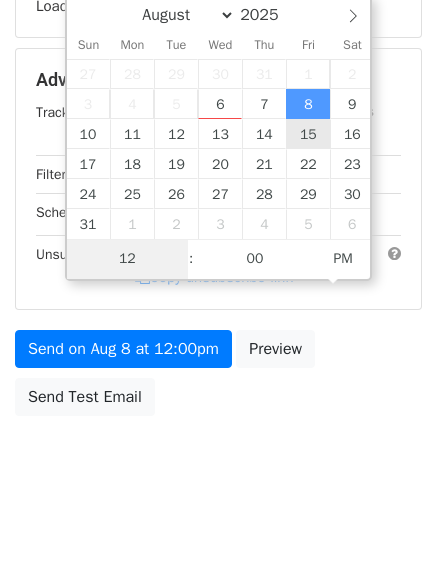 type on "6" 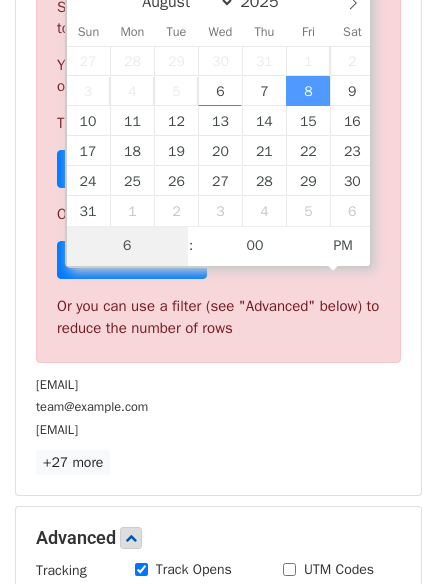 scroll, scrollTop: 828, scrollLeft: 0, axis: vertical 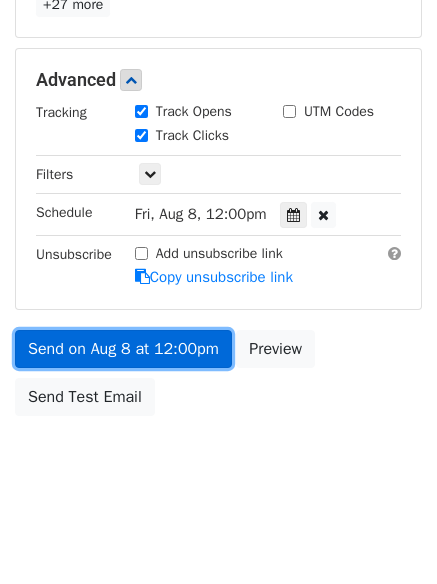 type on "[DATE] [TIME]" 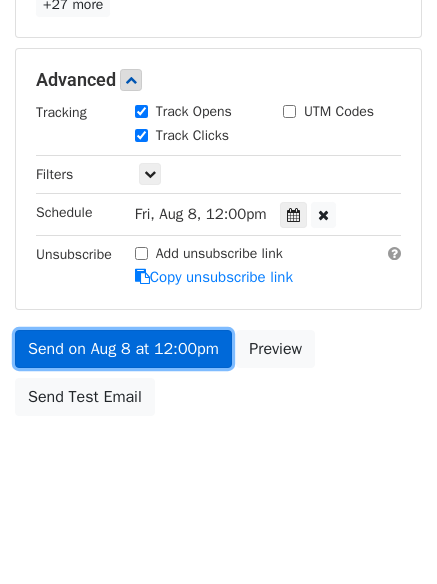 click on "Send on Aug 8 at 12:00pm" at bounding box center (123, 349) 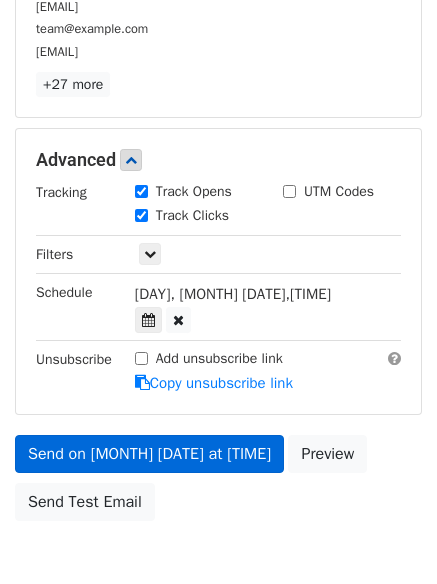 scroll, scrollTop: 437, scrollLeft: 0, axis: vertical 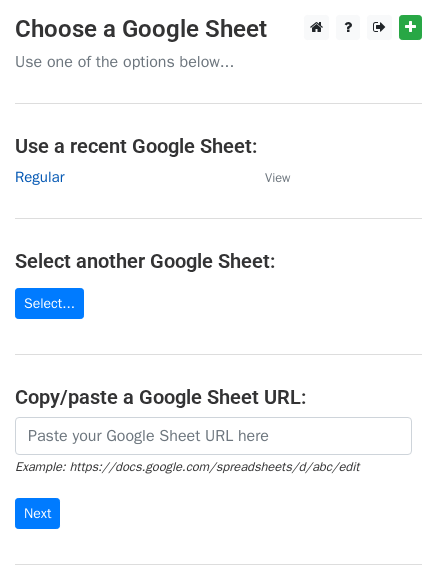 click on "Regular" at bounding box center [39, 177] 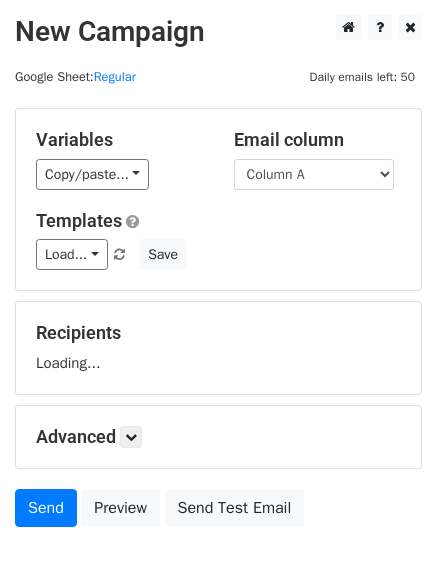 scroll, scrollTop: 0, scrollLeft: 0, axis: both 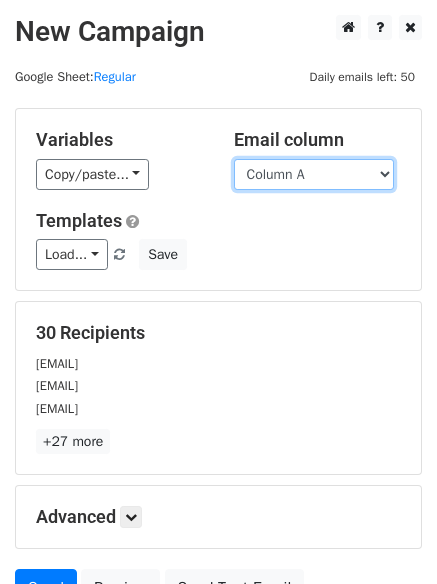 click on "Column A
Column B" at bounding box center [314, 174] 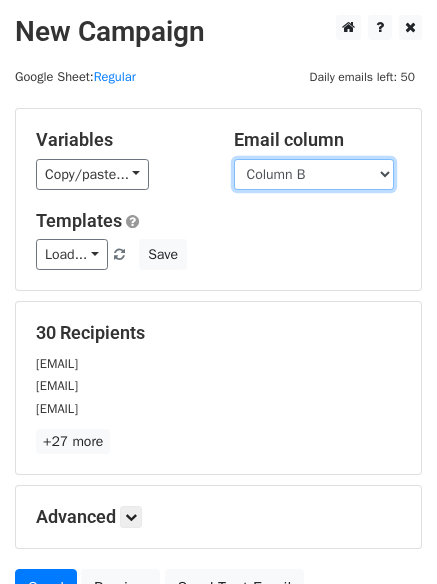 click on "Column A
Column B" at bounding box center [314, 174] 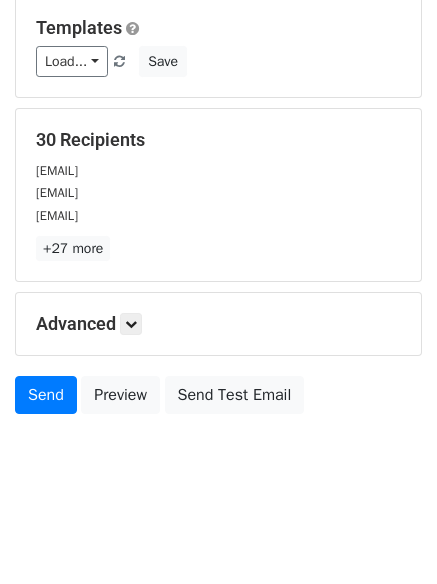 click on "Advanced
Tracking
Track Opens
UTM Codes
Track Clicks
Filters
Only include spreadsheet rows that match the following filters:
Schedule
Send now
Unsubscribe
Add unsubscribe link
Copy unsubscribe link" at bounding box center (218, 324) 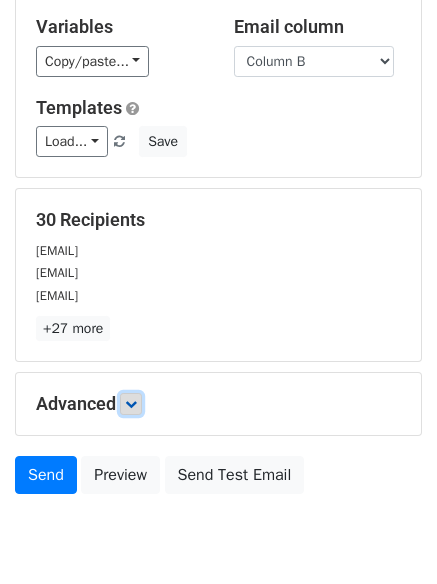 click at bounding box center (131, 404) 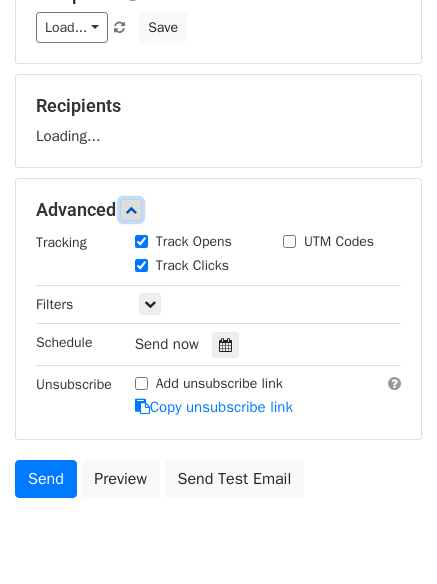 scroll, scrollTop: 303, scrollLeft: 0, axis: vertical 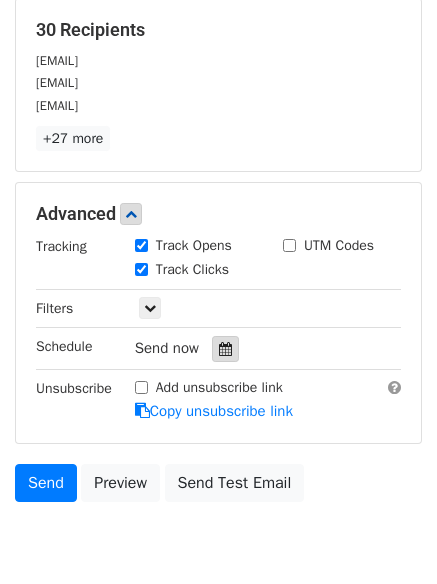 click at bounding box center [225, 349] 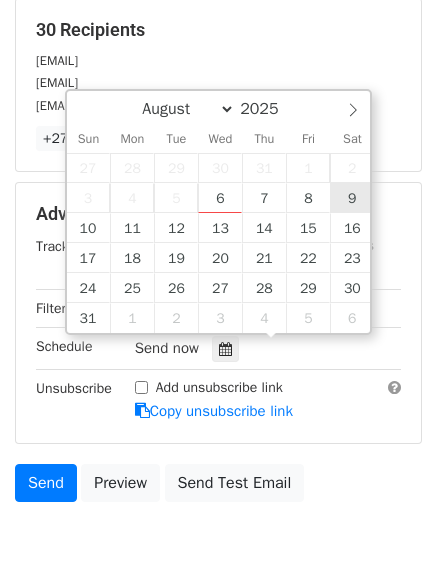 type on "2025-08-09 12:00" 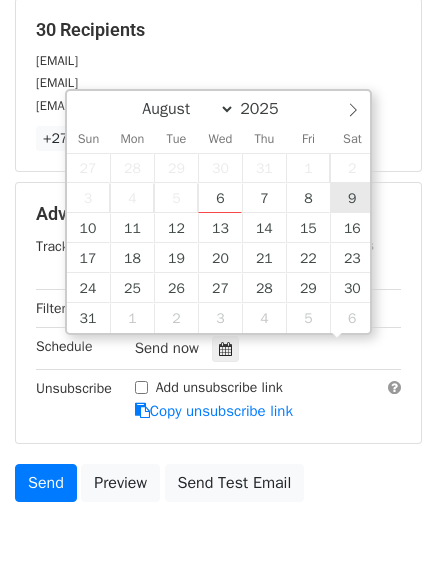 scroll, scrollTop: 1, scrollLeft: 0, axis: vertical 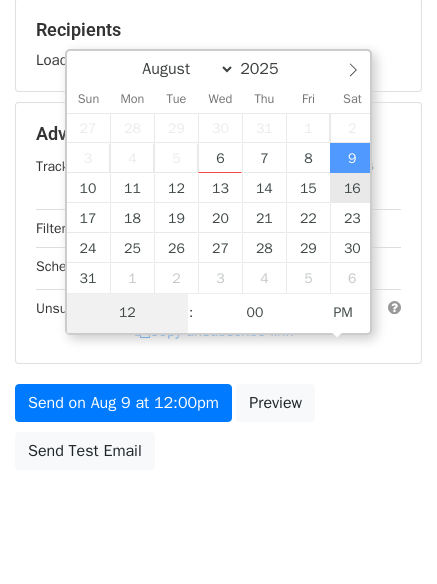 type on "7" 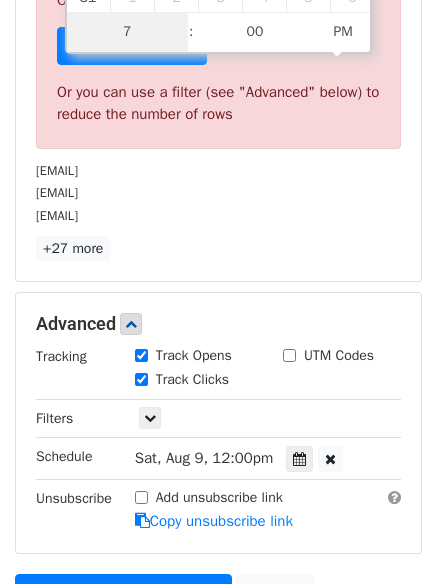 scroll, scrollTop: 828, scrollLeft: 0, axis: vertical 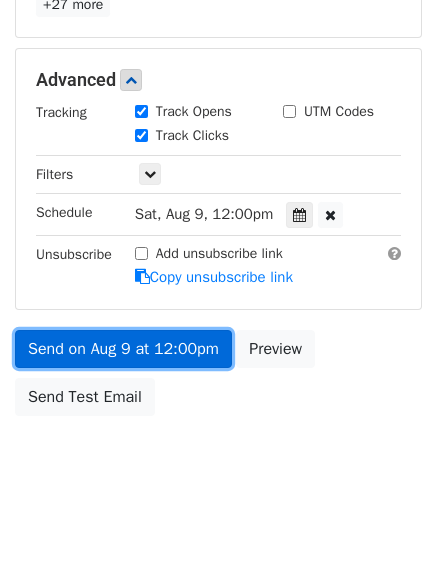 type on "2025-08-09 19:00" 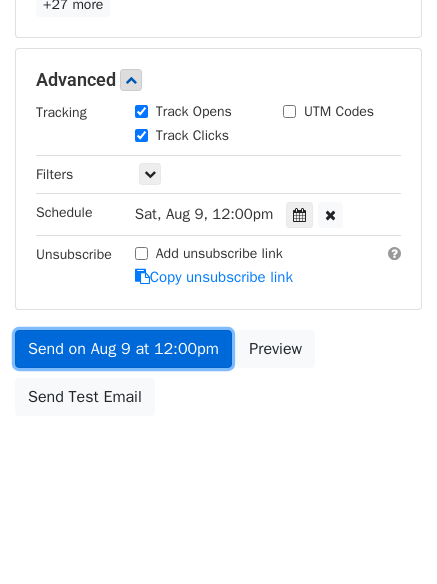 click on "Send on Aug 9 at 12:00pm" at bounding box center [123, 349] 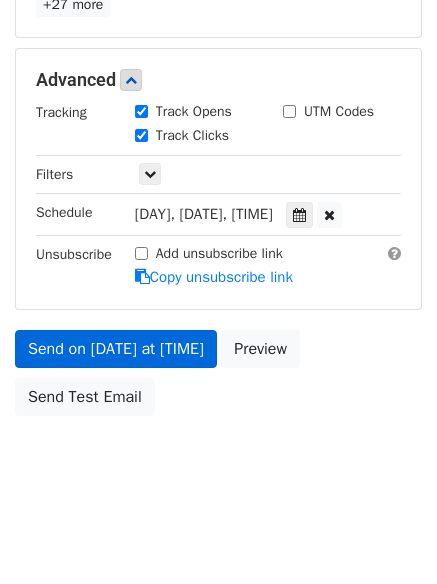 scroll, scrollTop: 357, scrollLeft: 0, axis: vertical 